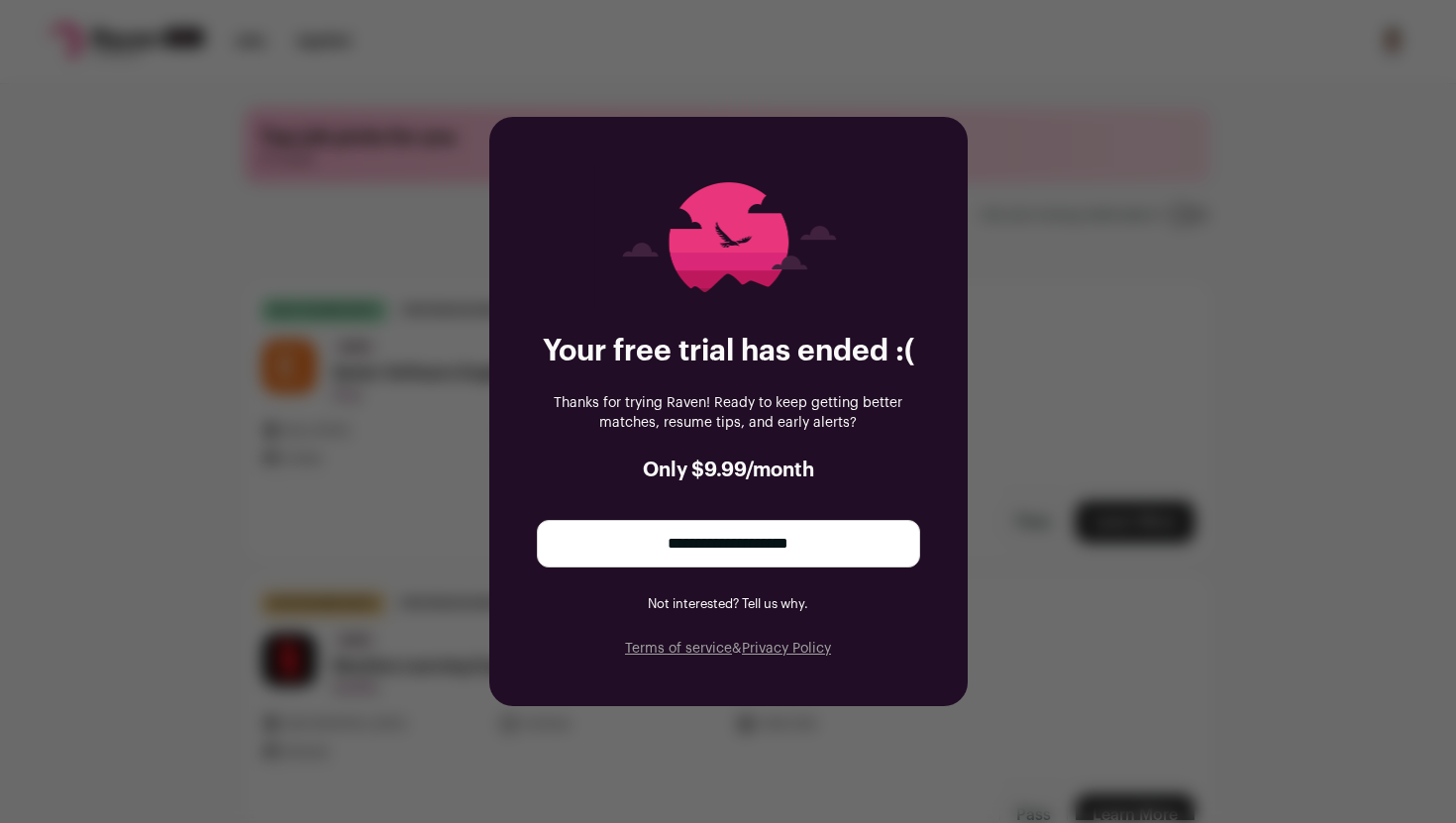 scroll, scrollTop: 0, scrollLeft: 0, axis: both 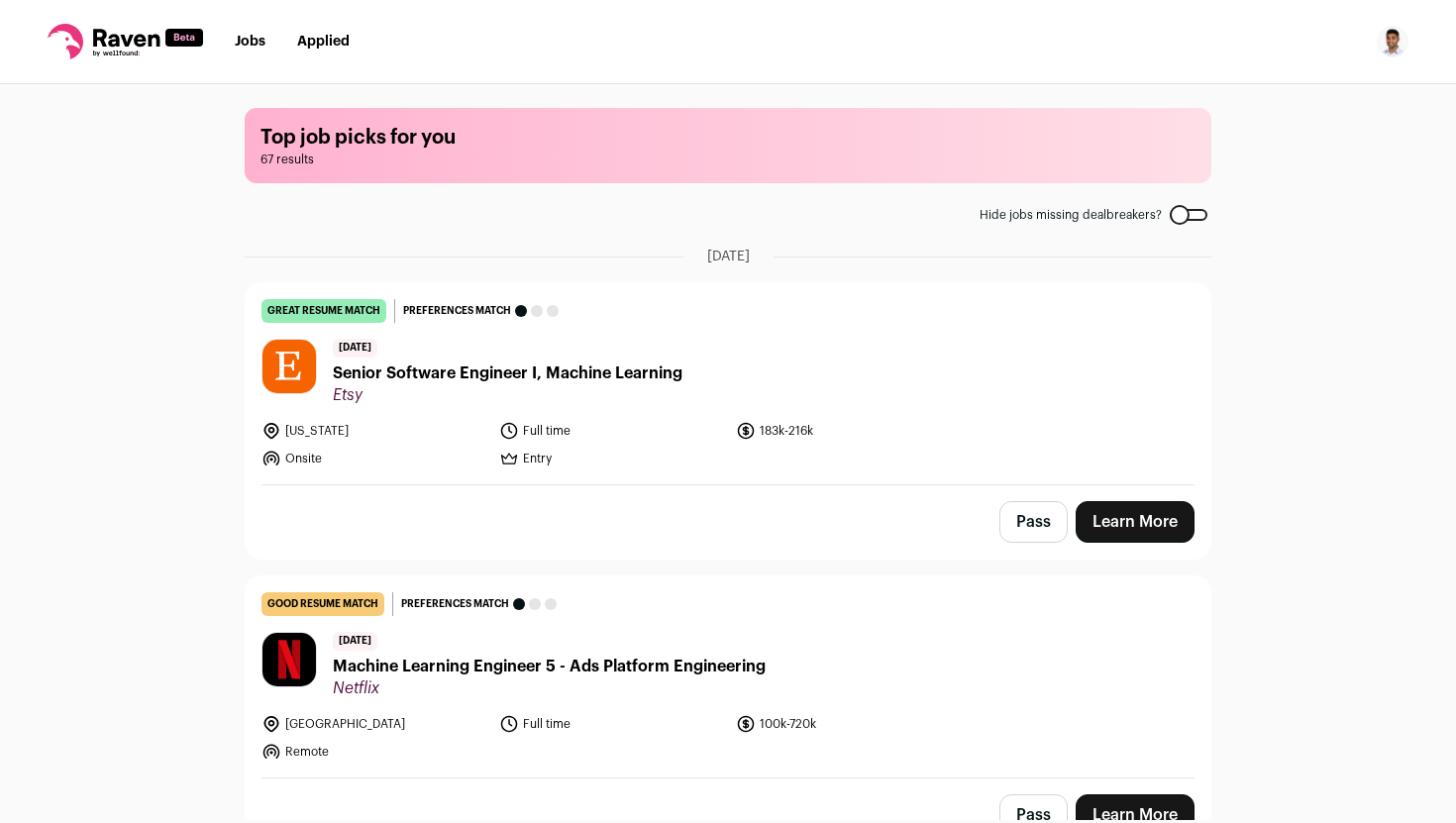 click at bounding box center [1189, 215] 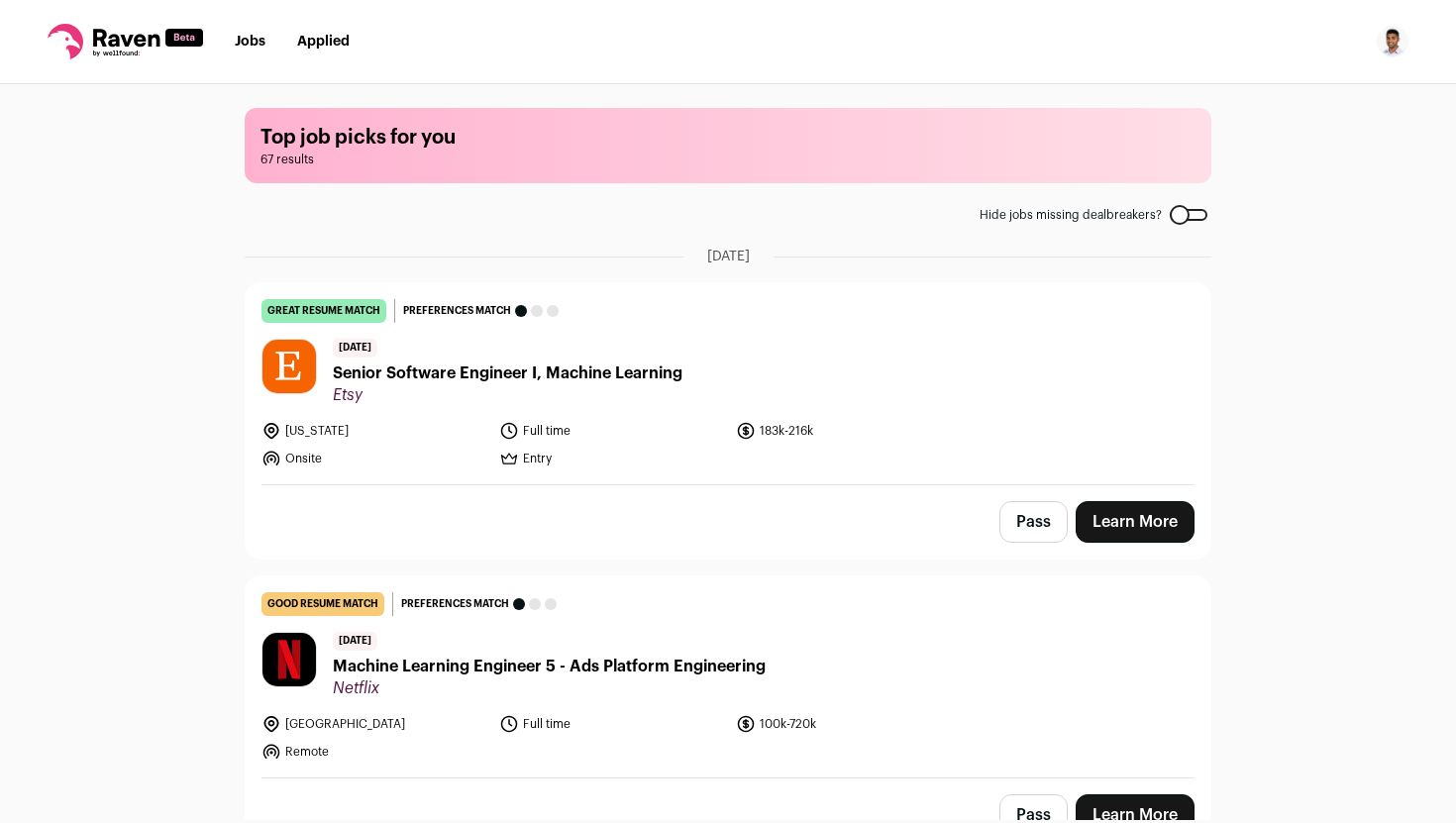 scroll, scrollTop: 0, scrollLeft: 0, axis: both 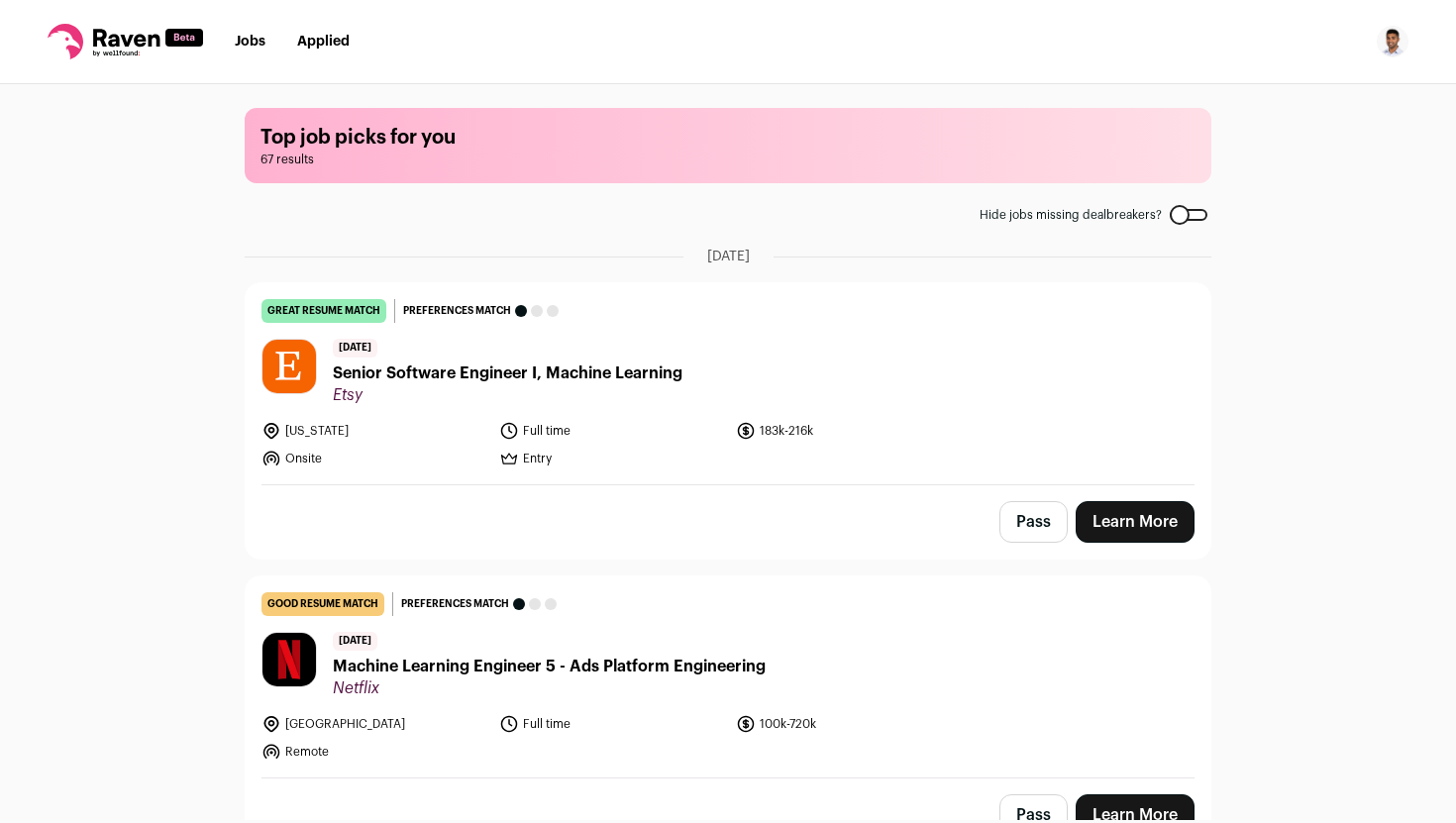 click at bounding box center [1189, 215] 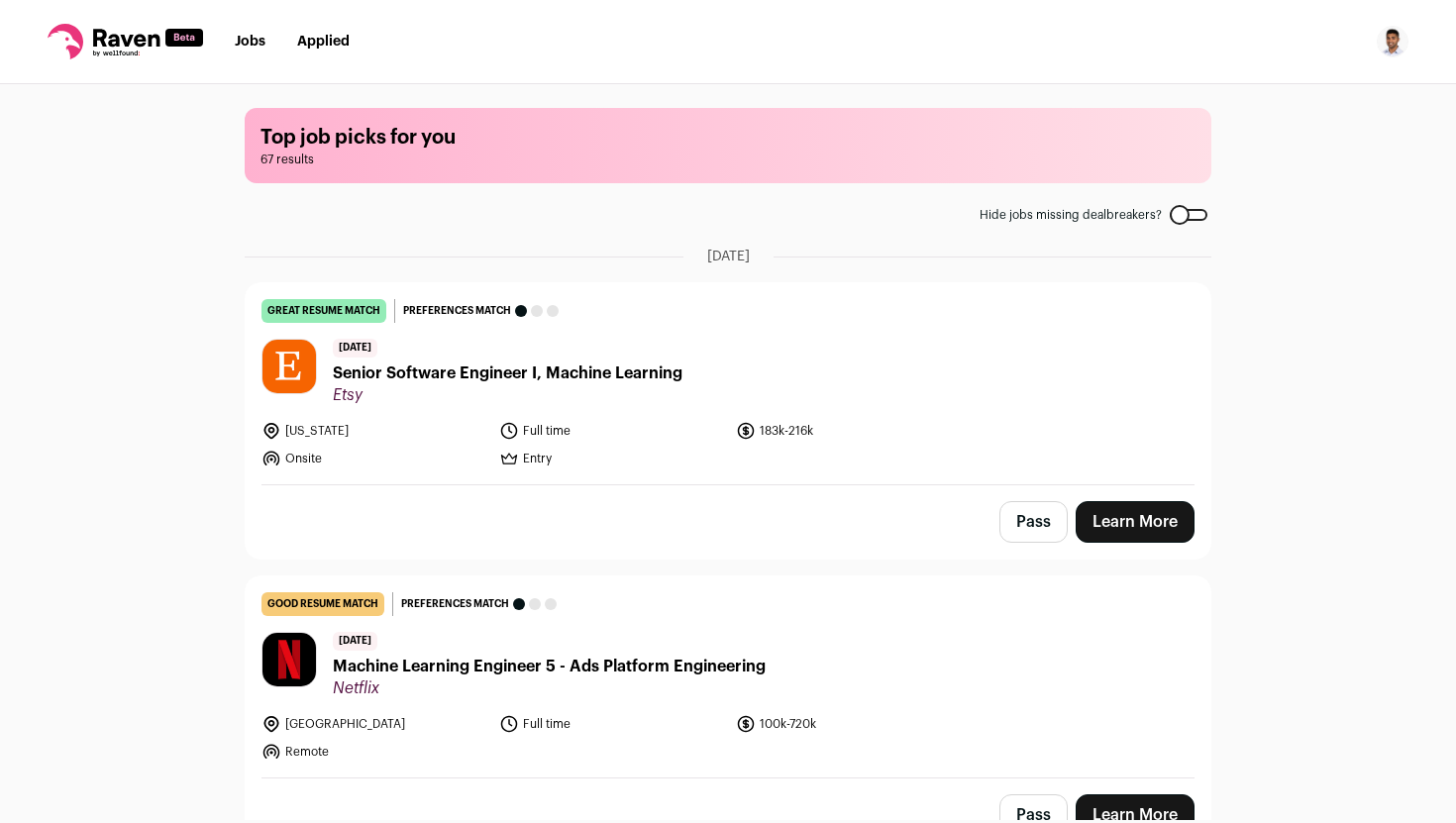 scroll, scrollTop: 0, scrollLeft: 0, axis: both 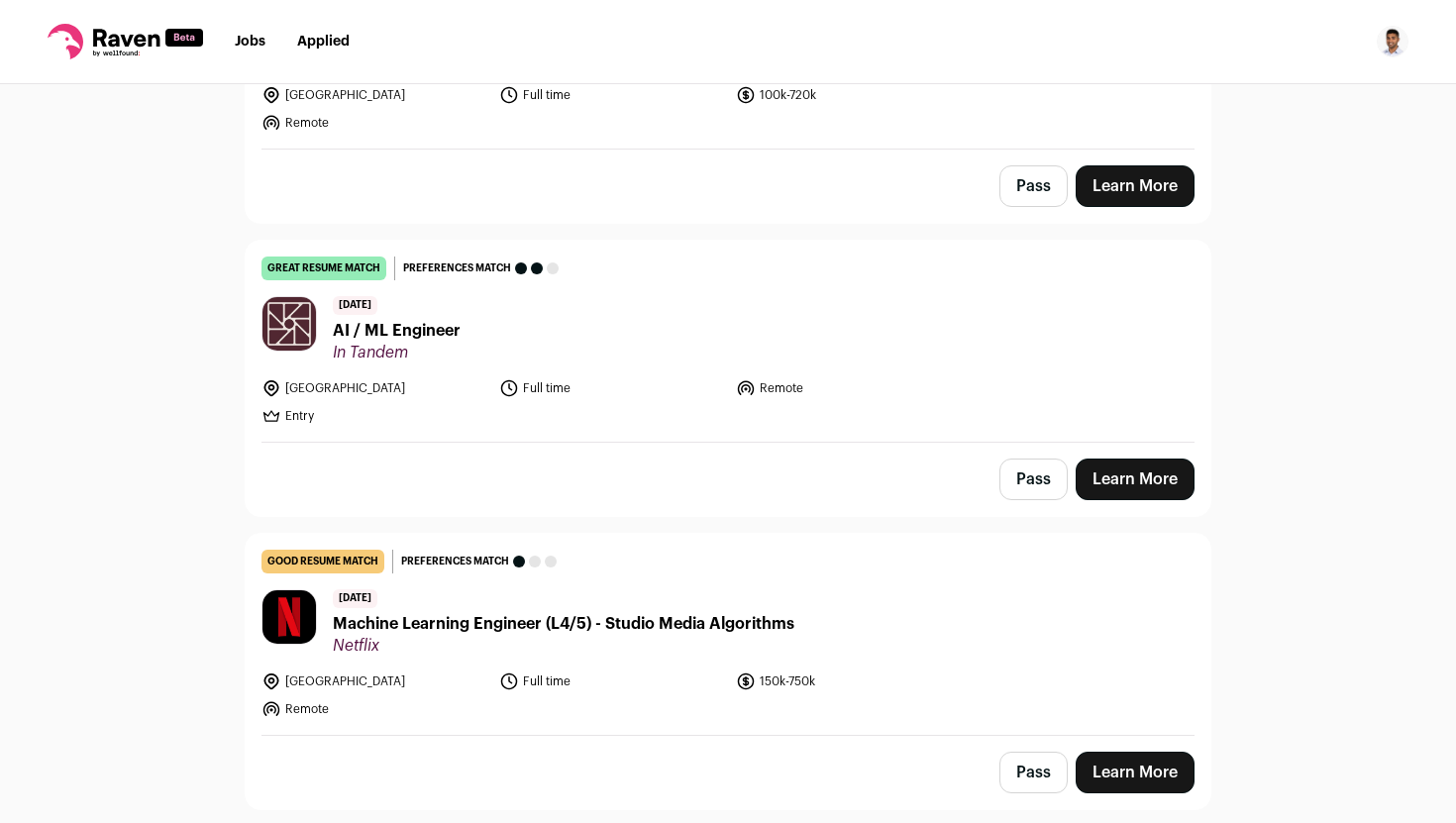 click on "AI / ML Engineer" at bounding box center (396, 331) 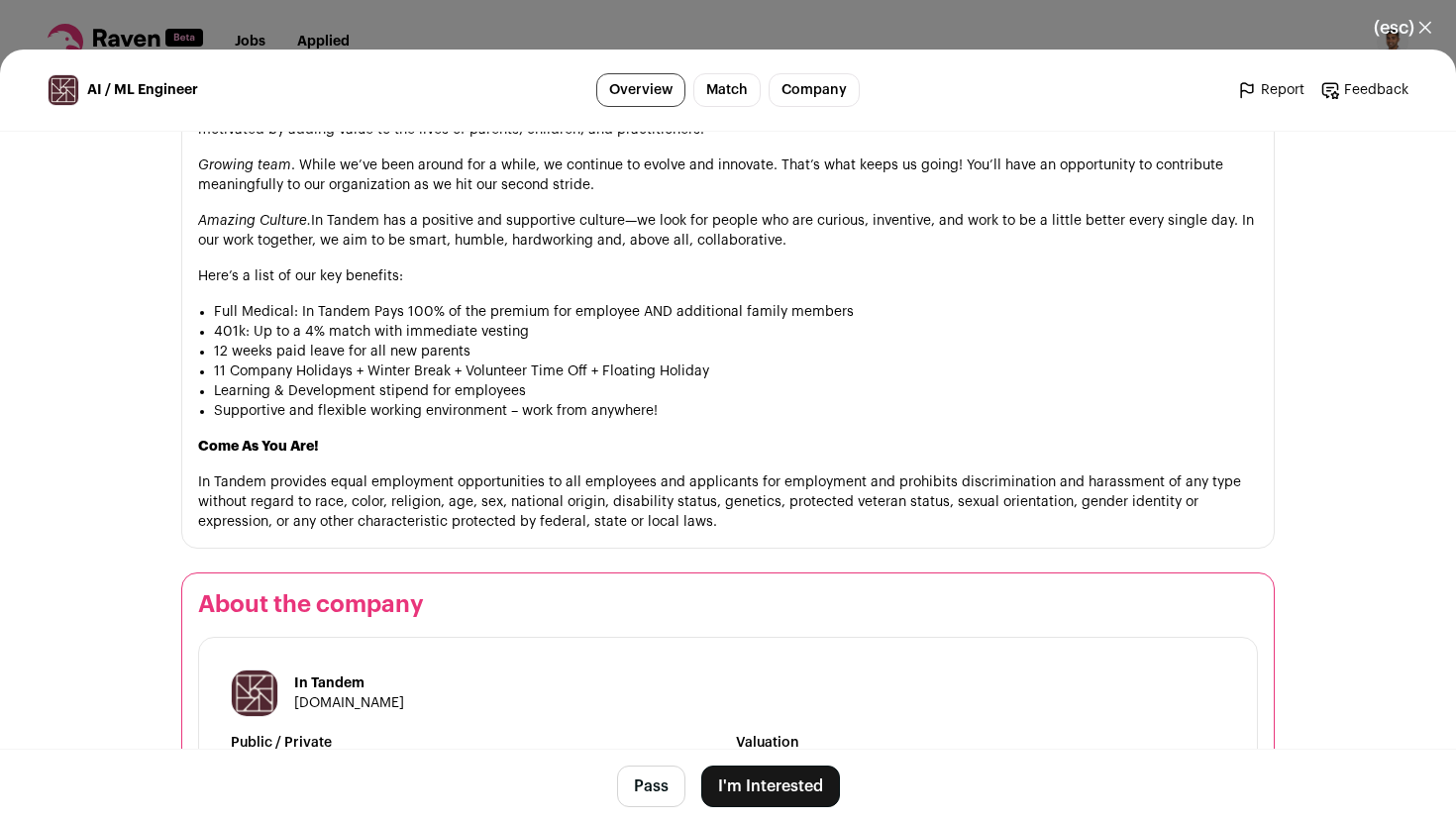 scroll, scrollTop: 2083, scrollLeft: 0, axis: vertical 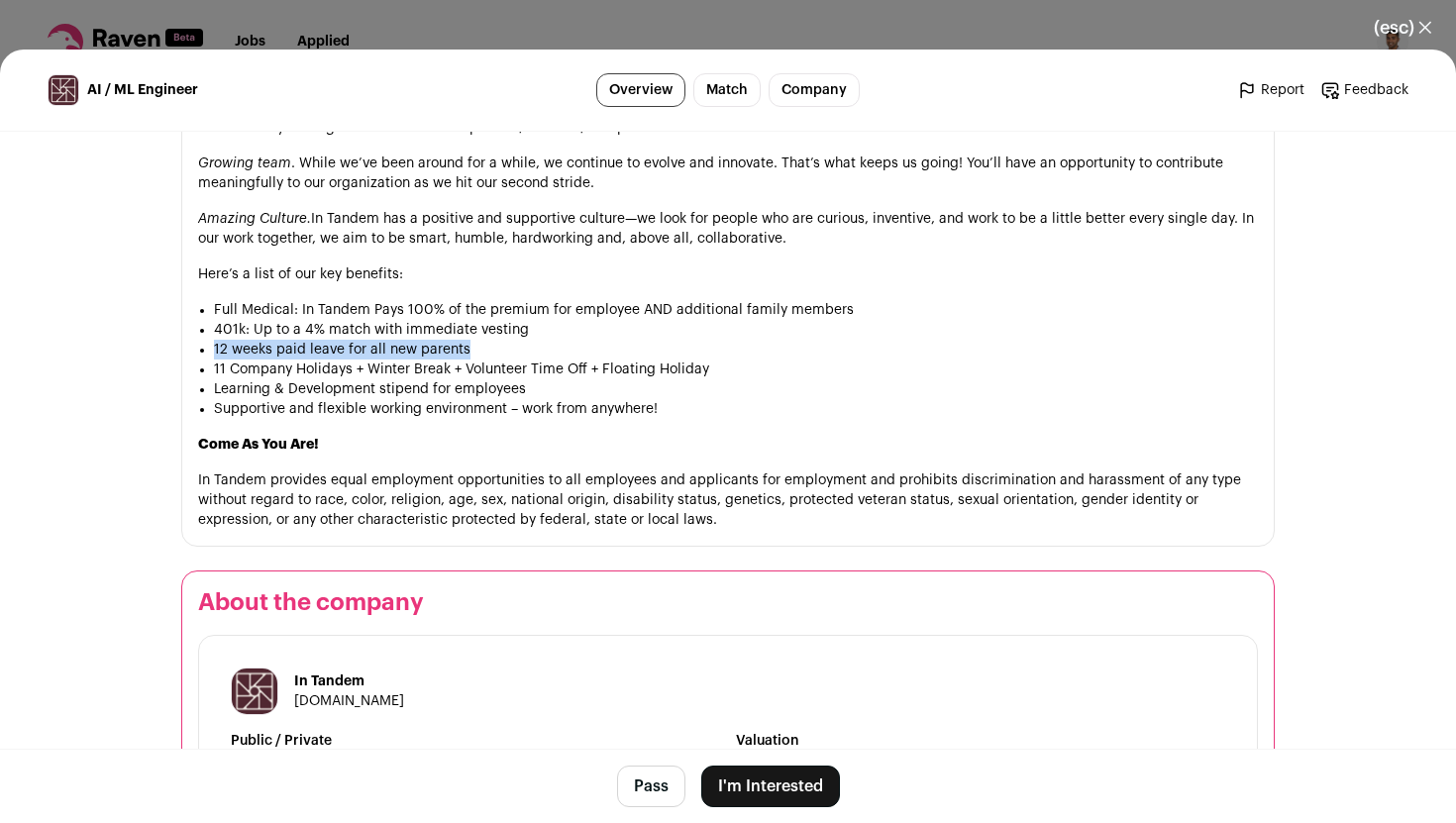 drag, startPoint x: 204, startPoint y: 347, endPoint x: 491, endPoint y: 354, distance: 287.08535 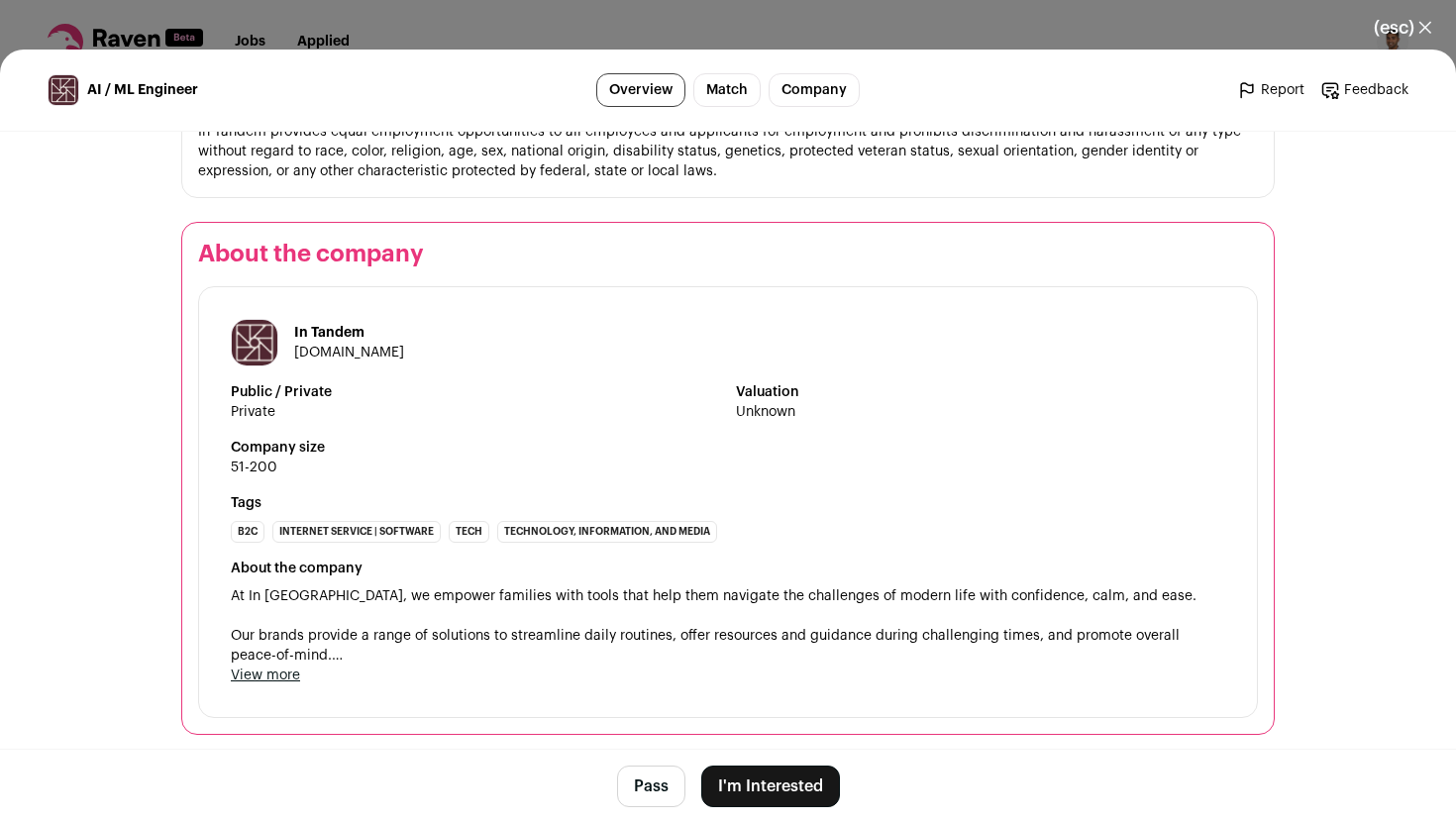 scroll, scrollTop: 2441, scrollLeft: 0, axis: vertical 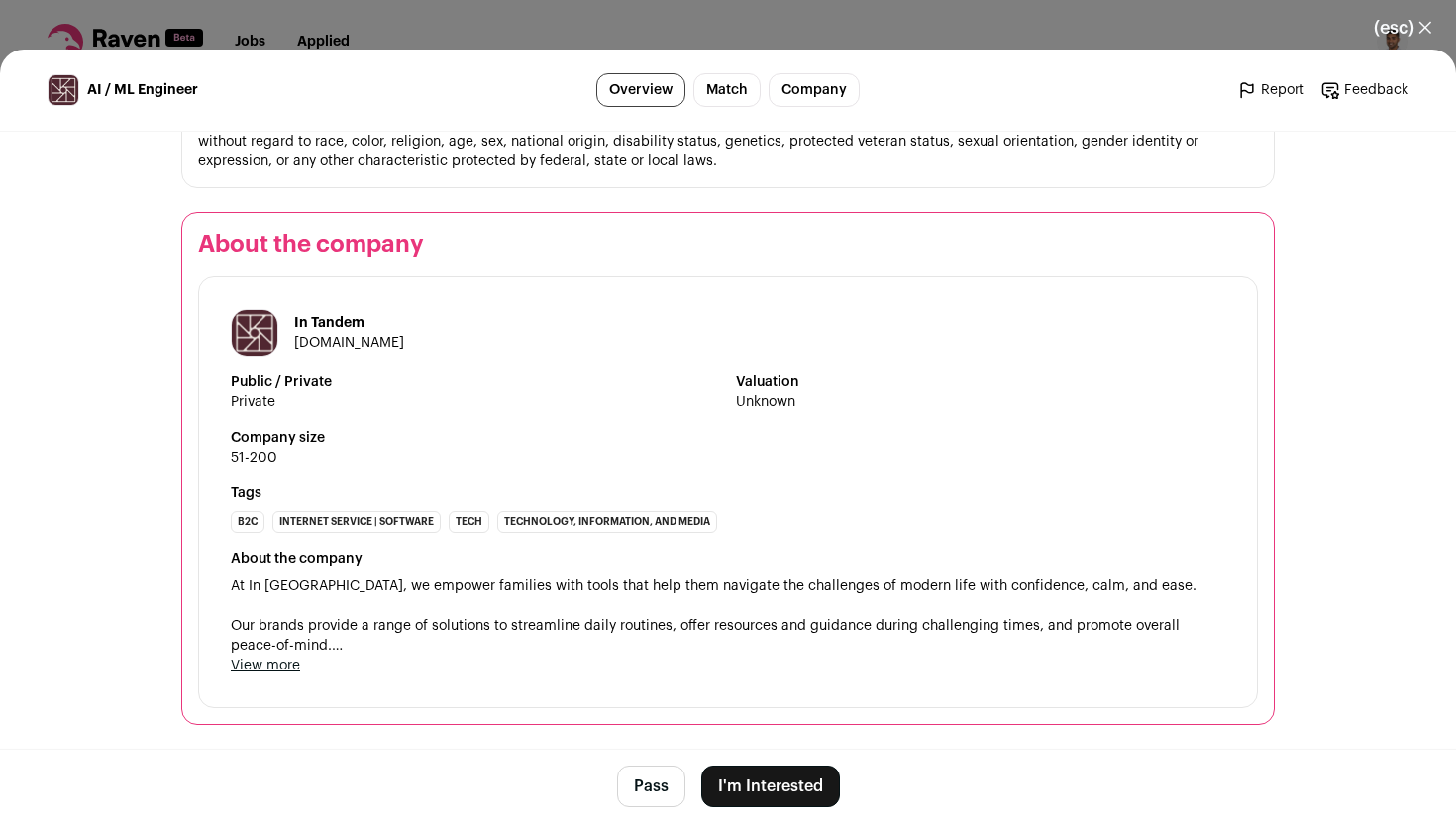 click on "I'm Interested" at bounding box center (771, 786) 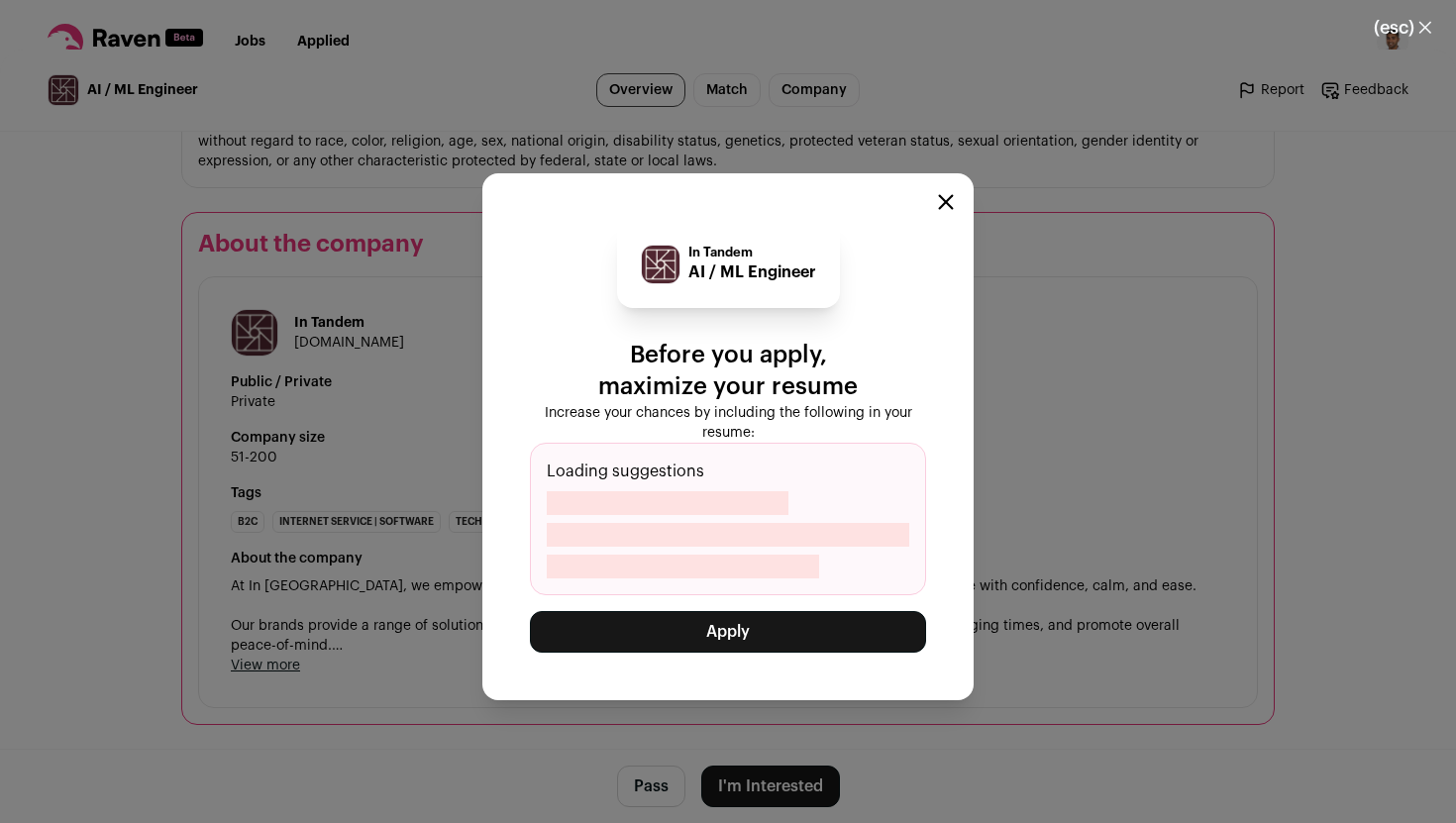 click on "Apply" at bounding box center (728, 632) 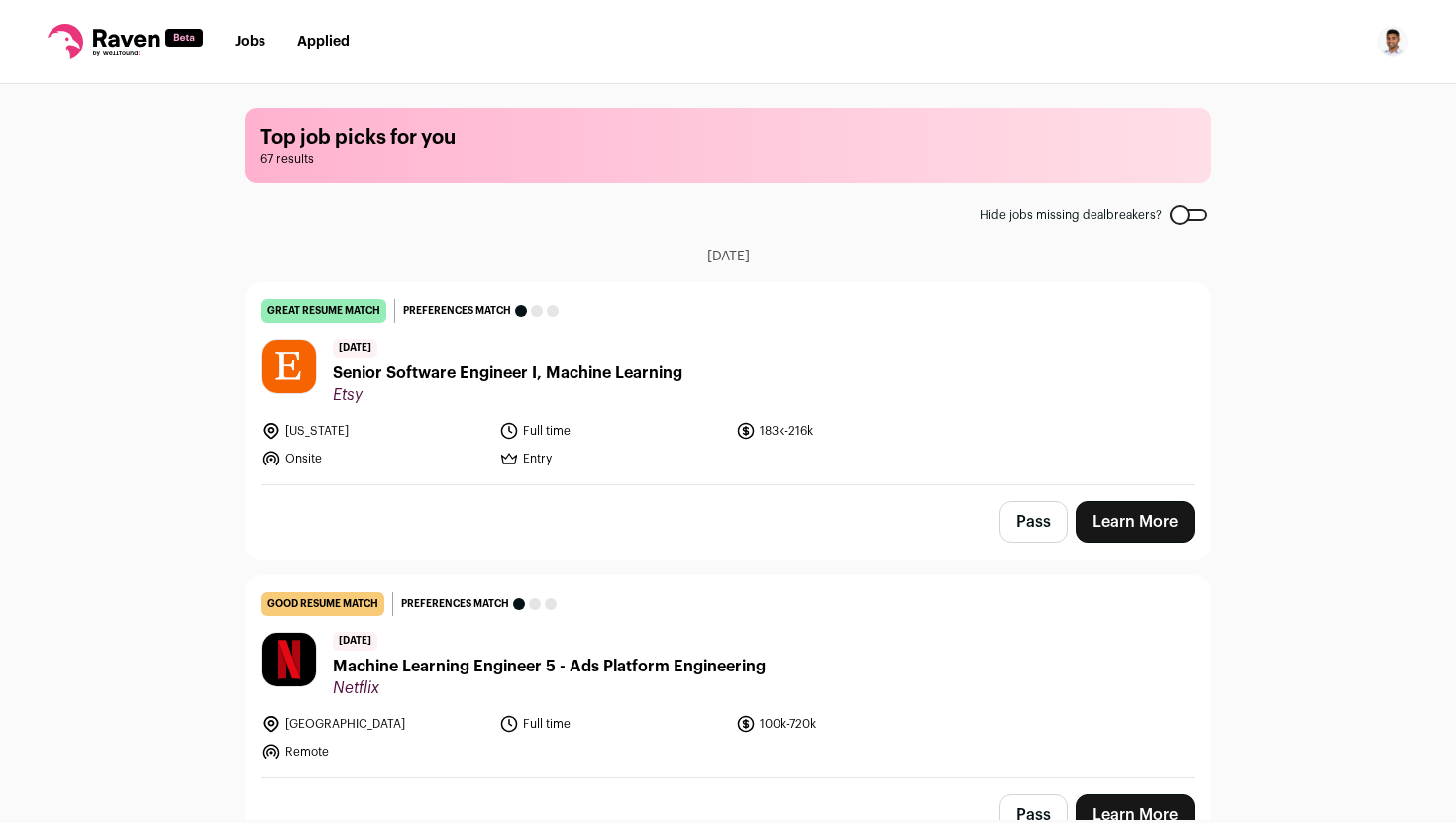 scroll, scrollTop: 0, scrollLeft: 0, axis: both 